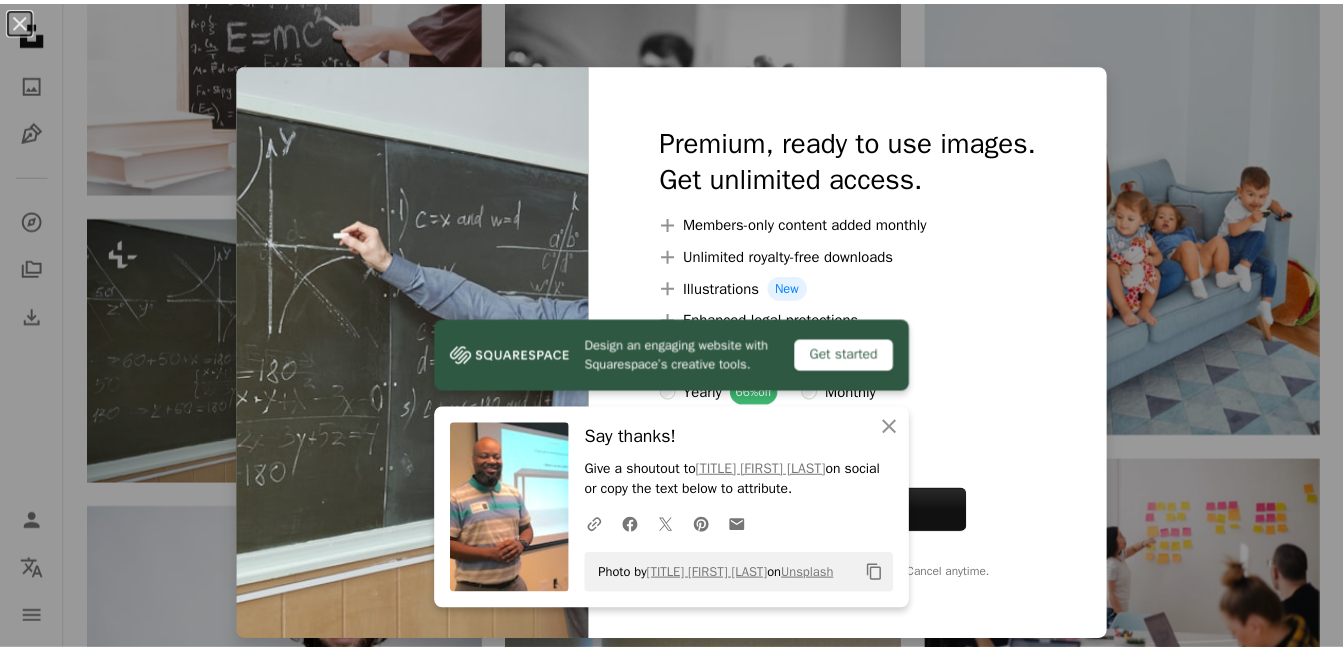scroll, scrollTop: 6544, scrollLeft: 0, axis: vertical 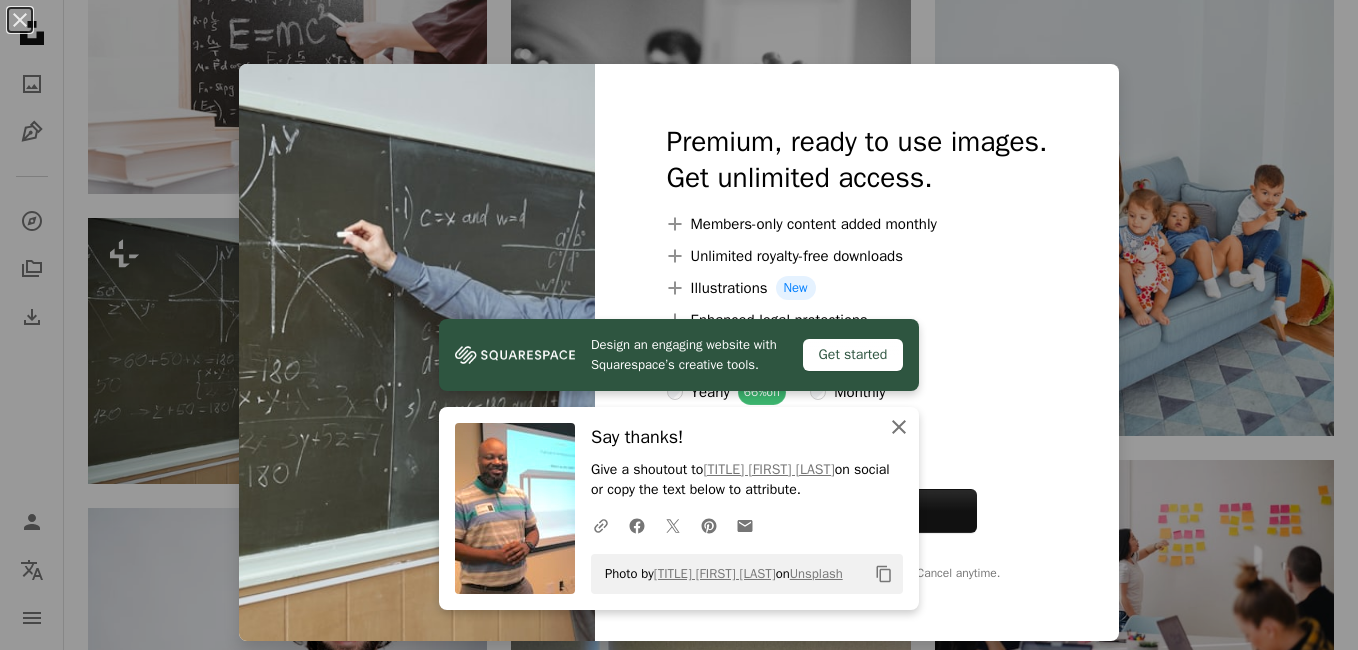 click on "An X shape" 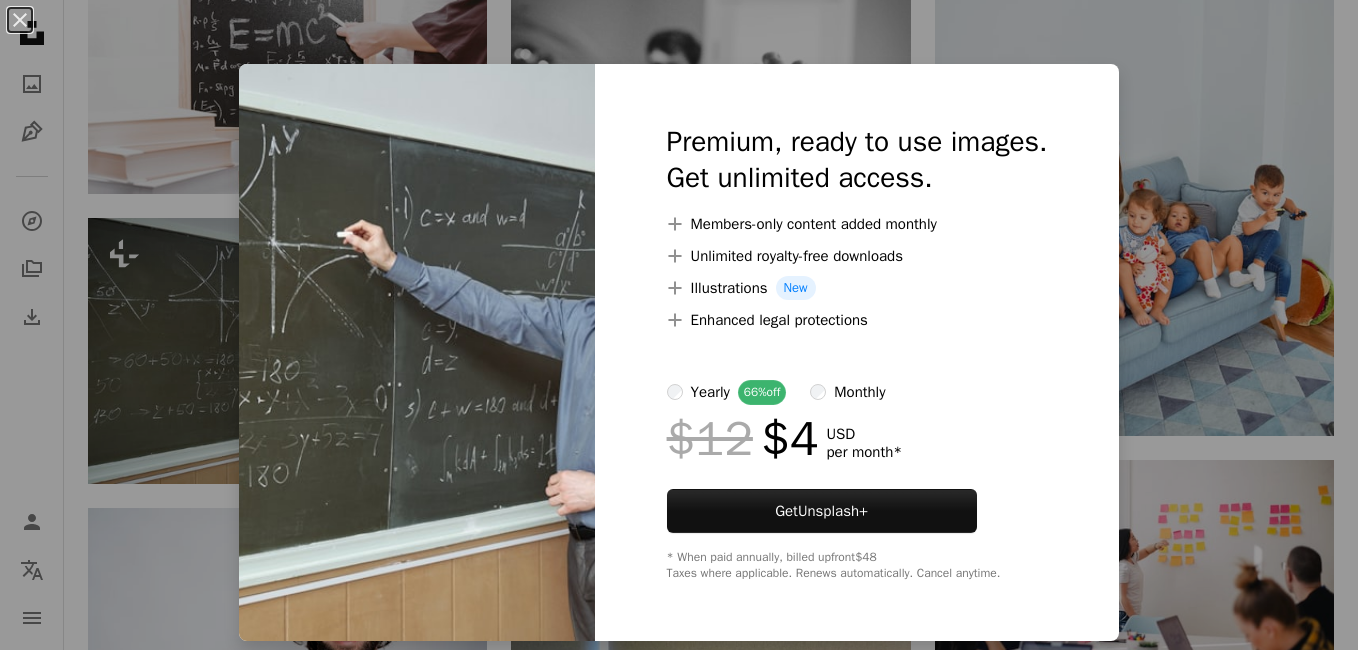 click on "An X shape Premium, ready to use images. Get unlimited access. A plus sign Members-only content added monthly A plus sign Unlimited royalty-free downloads A plus sign Illustrations  New A plus sign Enhanced legal protections yearly 66%  off monthly $12   $4 USD per month * Get  Unsplash+ * When paid annually, billed upfront  $48 Taxes where applicable. Renews automatically. Cancel anytime." at bounding box center [679, 325] 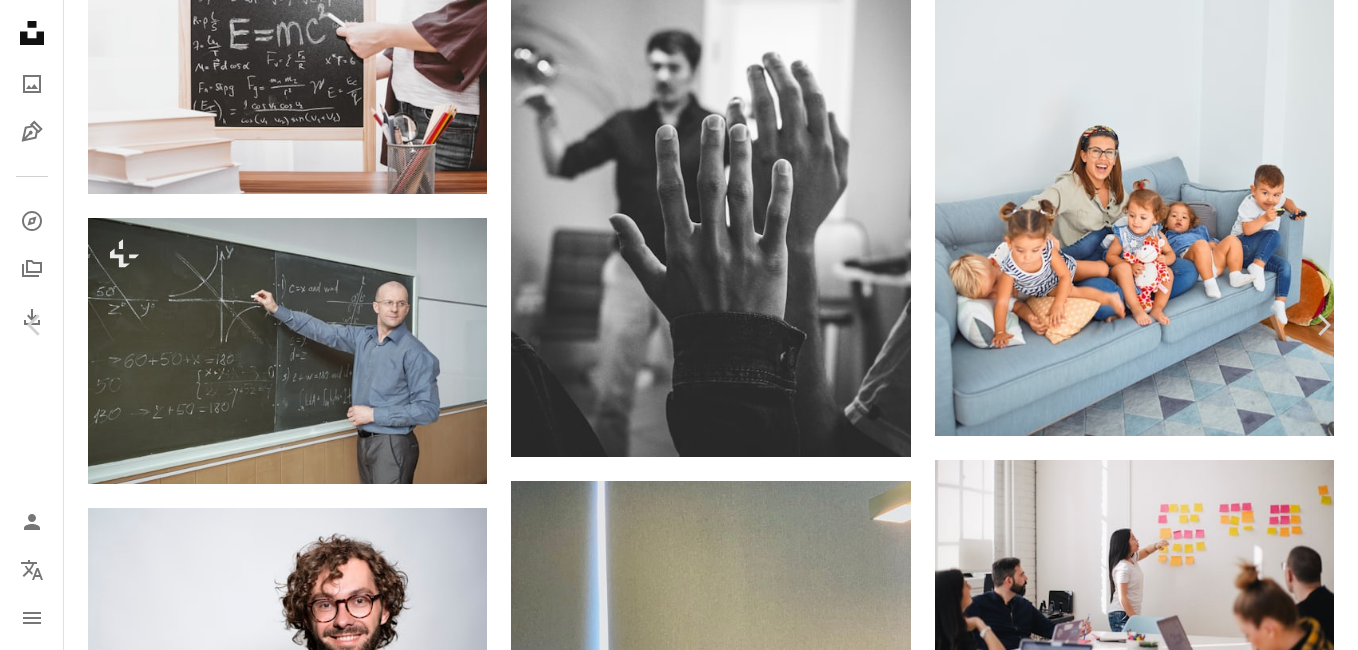 click on "An X shape Chevron left Chevron right Getty Images For  Unsplash+ A heart A plus sign A lock Download Zoom in A forward-right arrow Share More Actions Calendar outlined Published on  May 3, 2023 Safety Licensed under the  Unsplash+ License portrait education success classroom teacher working seminar horizontal one person lecture hall problems high school student occupation copy space lifestyles teenage boys looking at camera front view Free pictures Related images Plus sign for Unsplash+ A heart A plus sign Getty Images For  Unsplash+ A lock Download Plus sign for Unsplash+ A heart A plus sign Ahmed For  Unsplash+ A lock Download Plus sign for Unsplash+ A heart A plus sign Getty Images For  Unsplash+ A lock Download Plus sign for Unsplash+ A heart A plus sign Wesley Tingey For  Unsplash+ A lock Download Plus sign for Unsplash+ A heart A plus sign Getty Images For  Unsplash+ A lock Download Plus sign for Unsplash+ A heart A plus sign Giulia Squillace For  Unsplash+ A lock Download Plus sign for Unsplash+ For" at bounding box center (679, 3347) 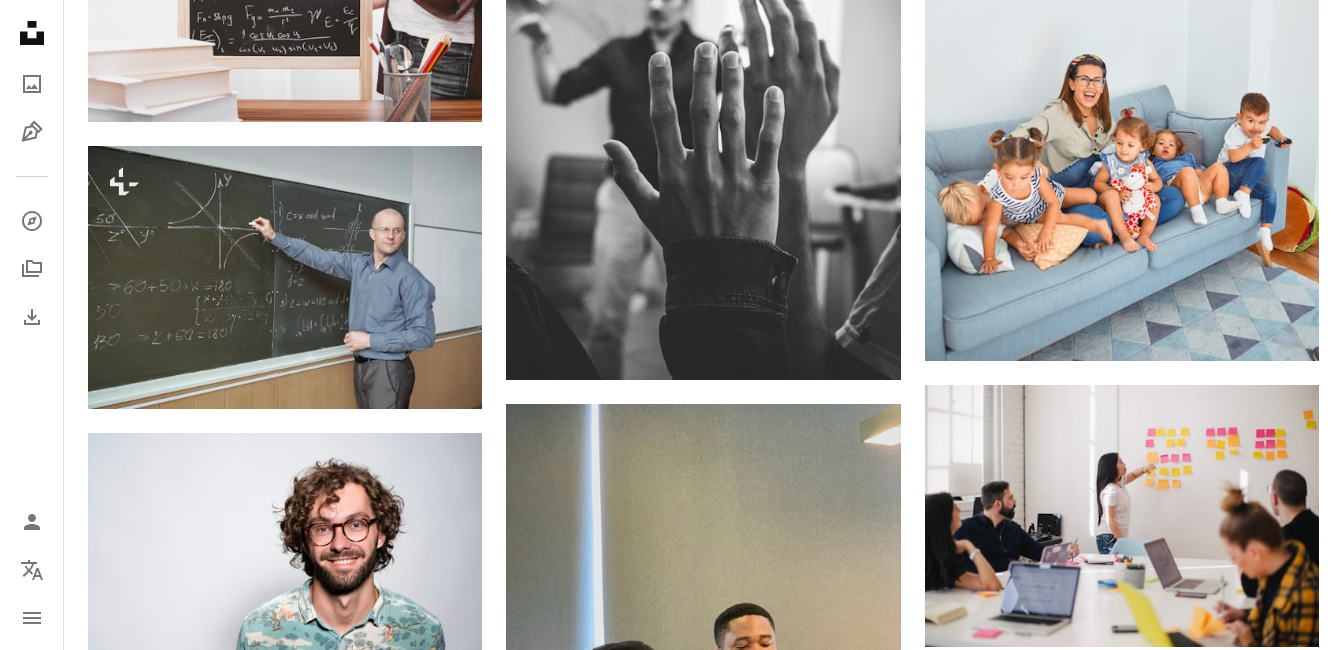 scroll, scrollTop: 5976, scrollLeft: 0, axis: vertical 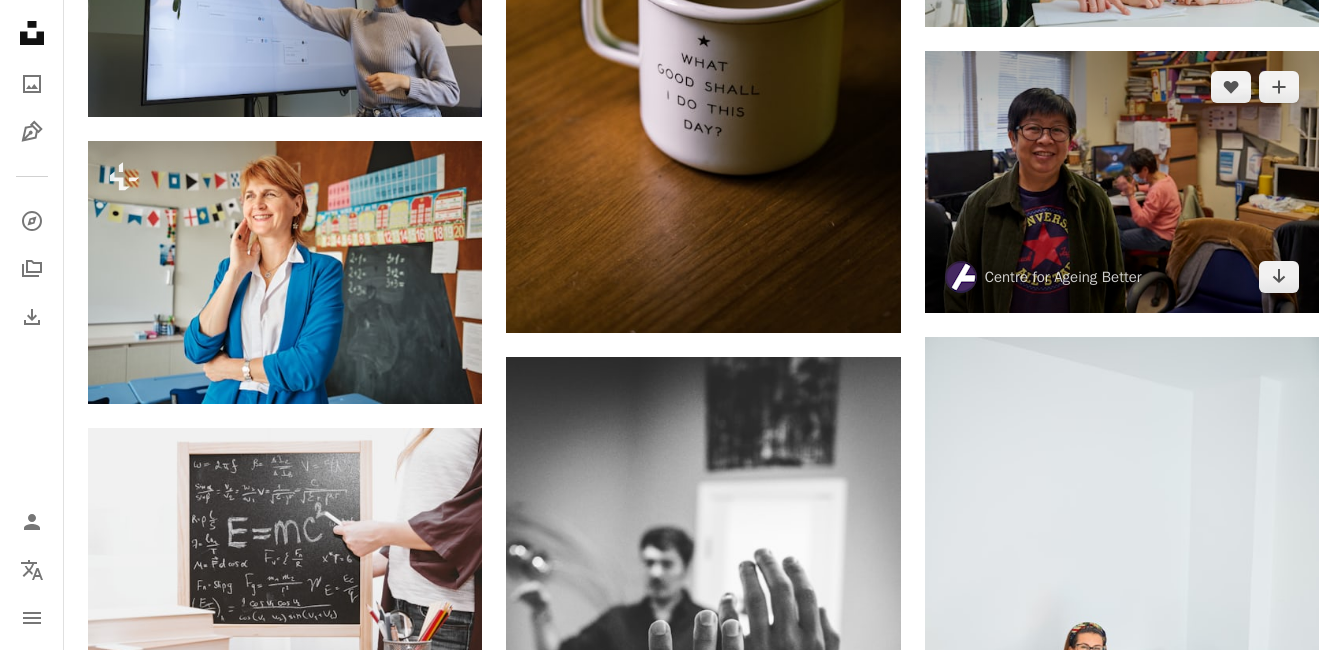click at bounding box center (1122, 182) 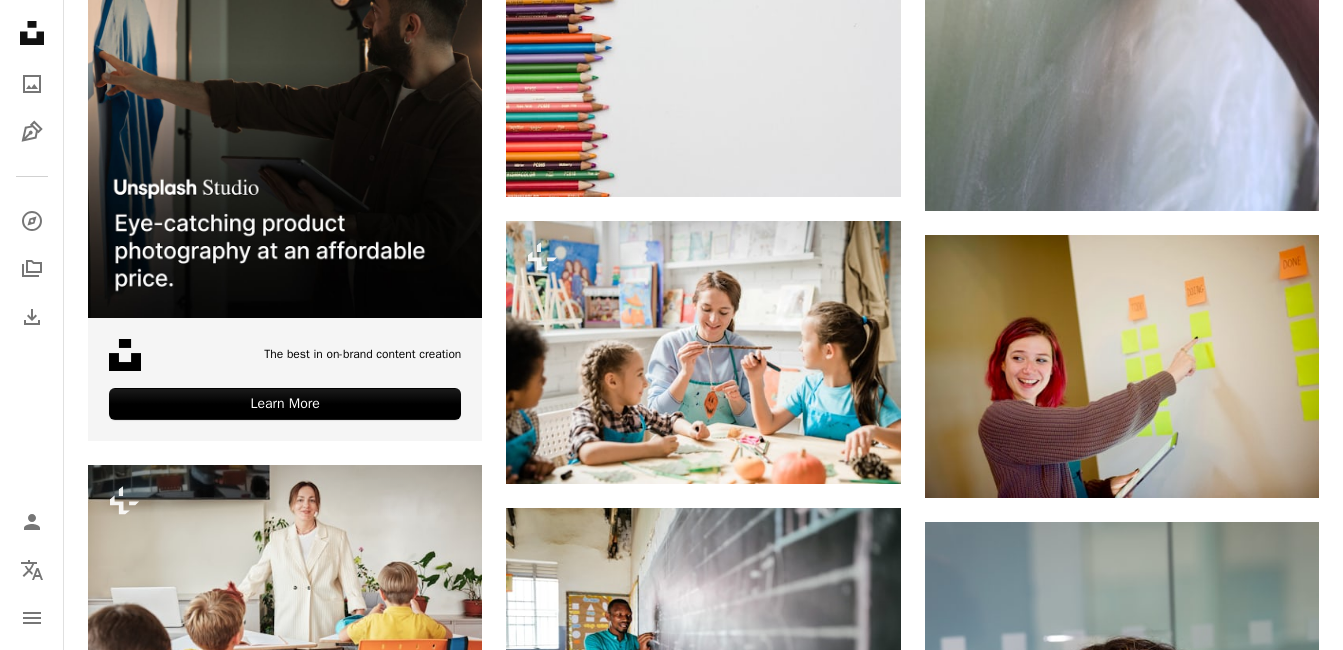 scroll, scrollTop: 4050, scrollLeft: 0, axis: vertical 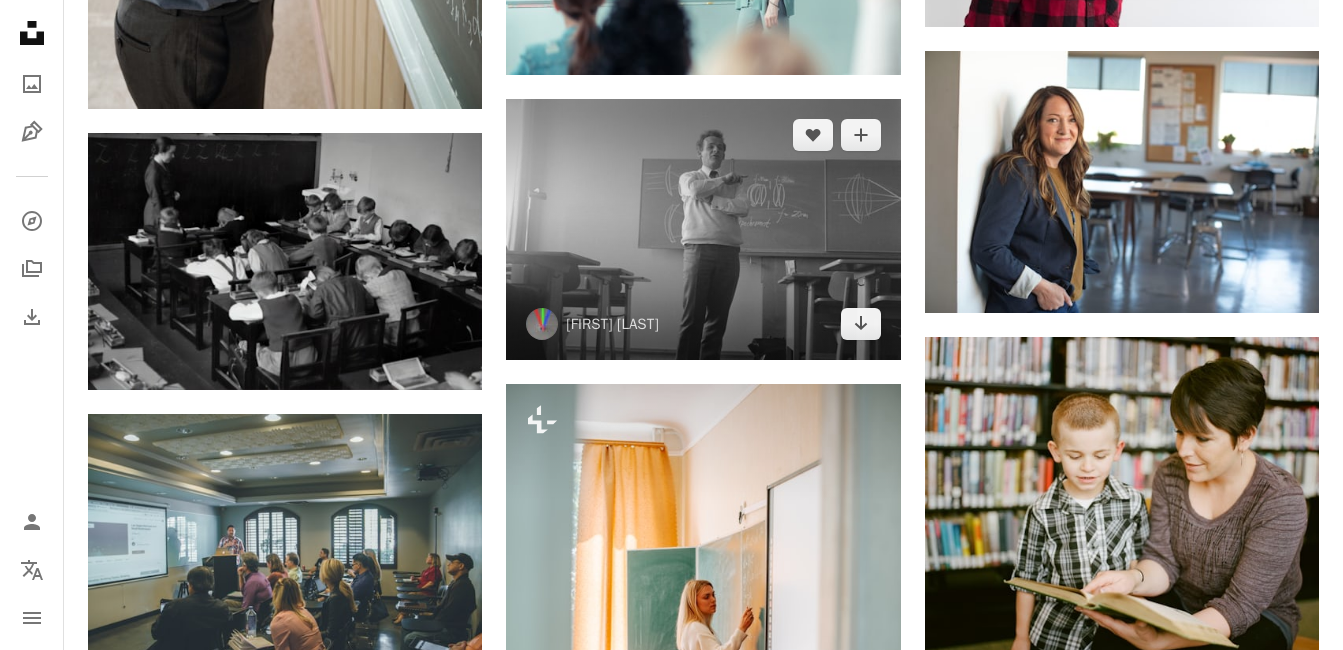 click at bounding box center [703, 229] 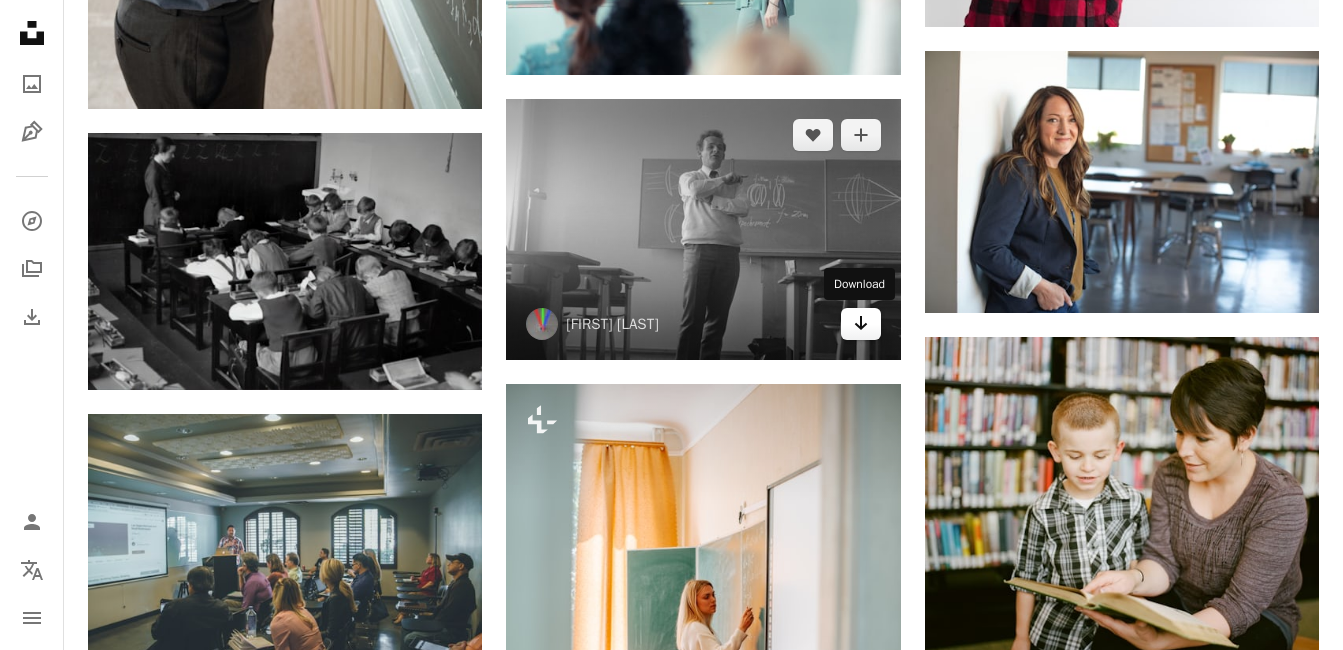 click 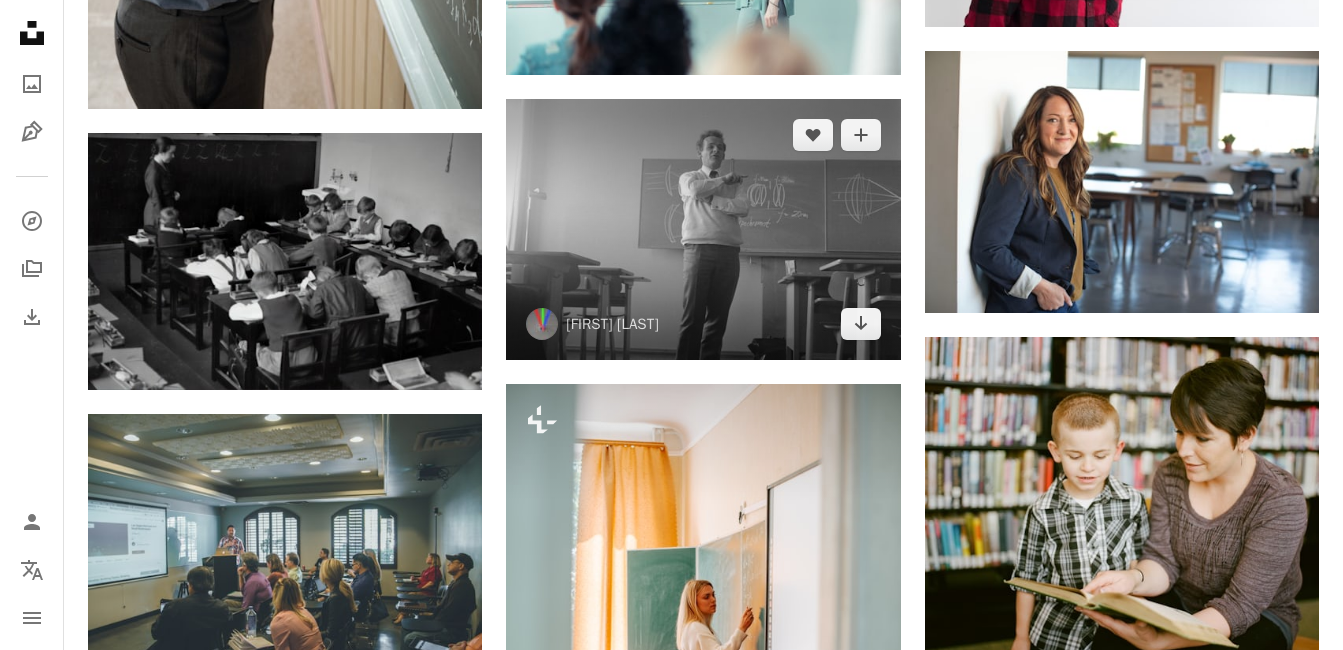 click at bounding box center [703, 229] 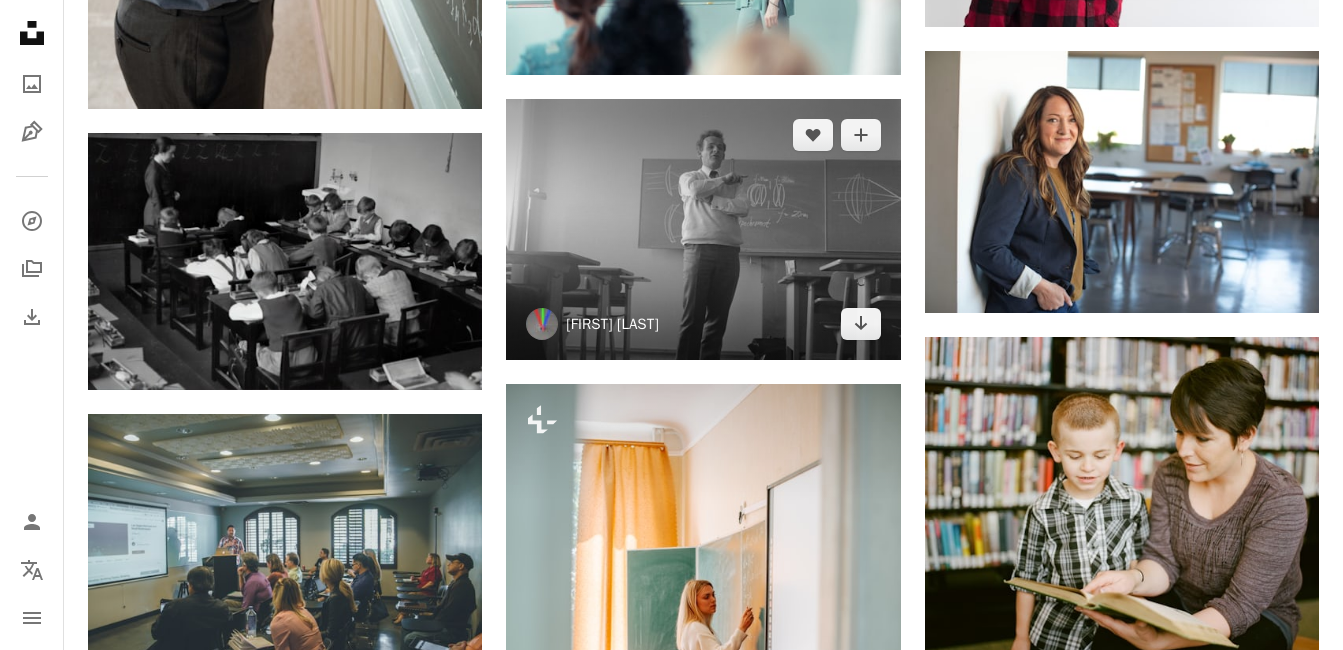 click on "[FIRST] [LAST]" at bounding box center [612, 324] 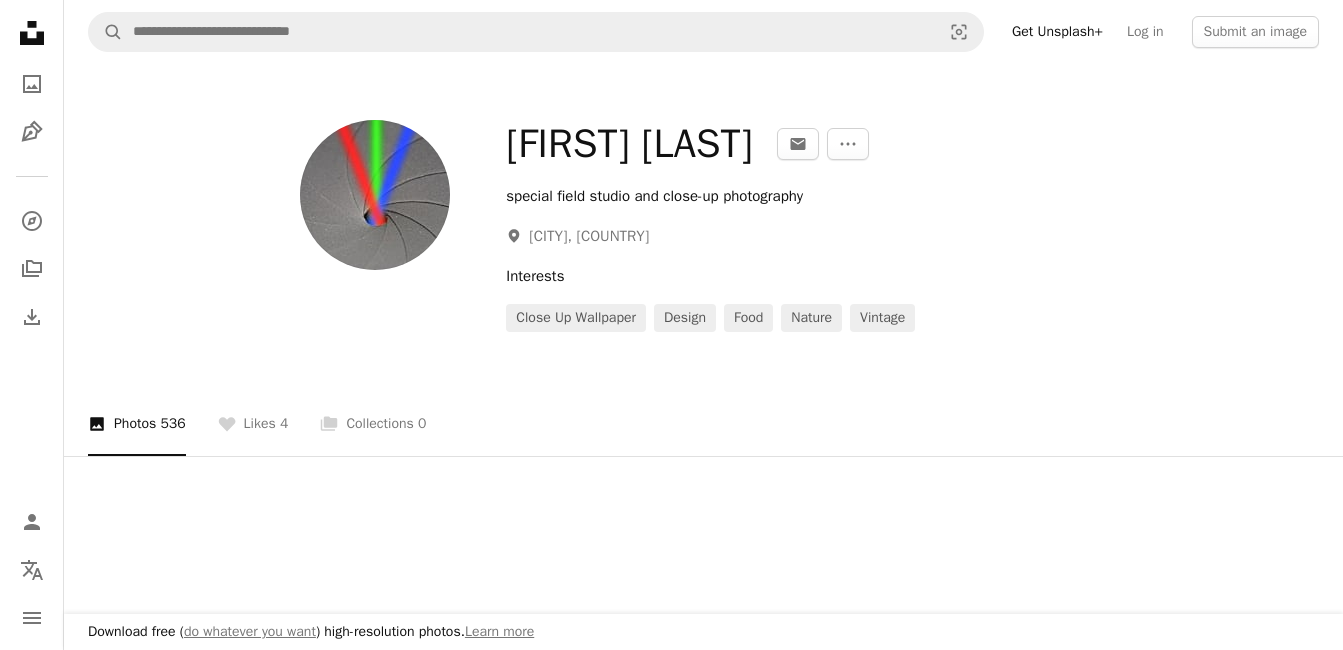scroll, scrollTop: 0, scrollLeft: 0, axis: both 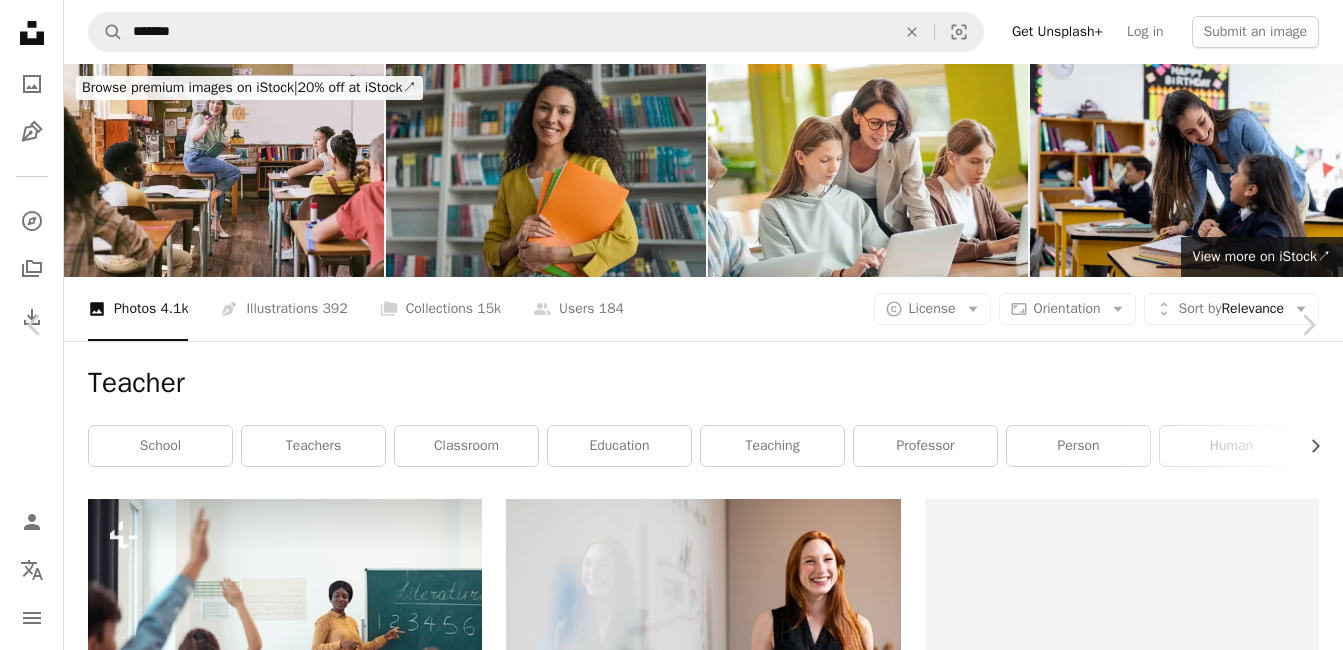 click at bounding box center [664, 9845] 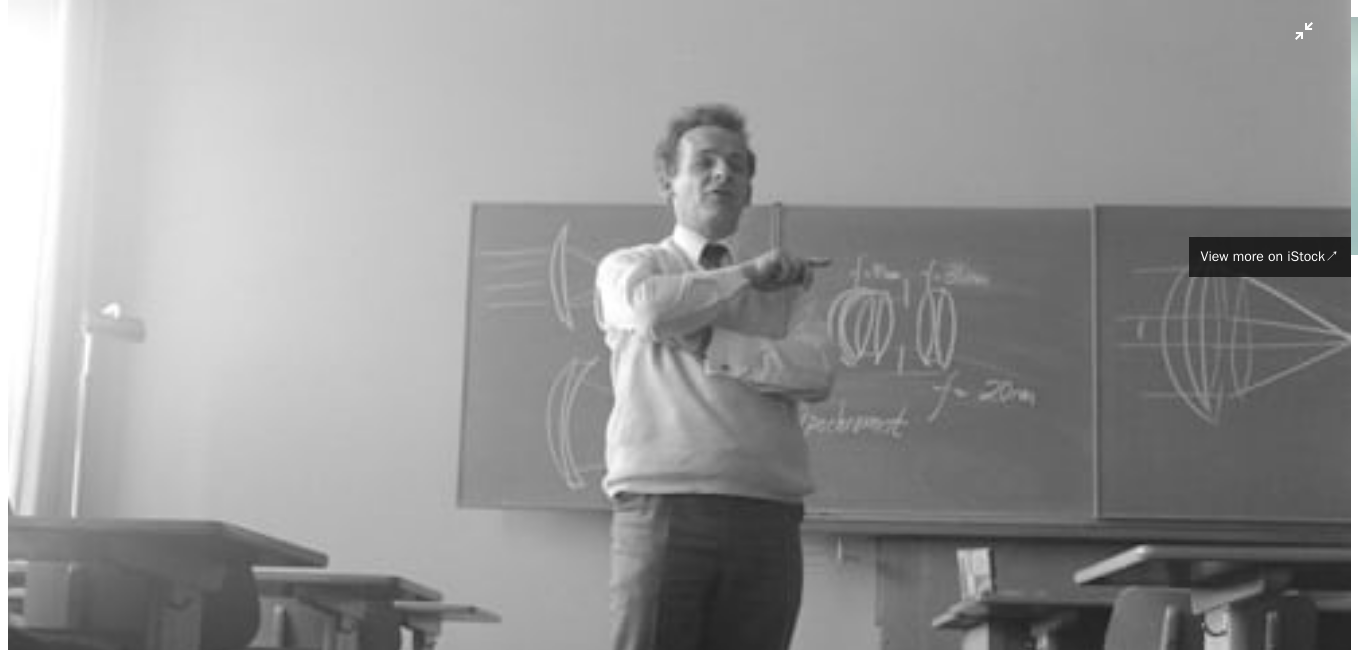 scroll, scrollTop: 2735, scrollLeft: 0, axis: vertical 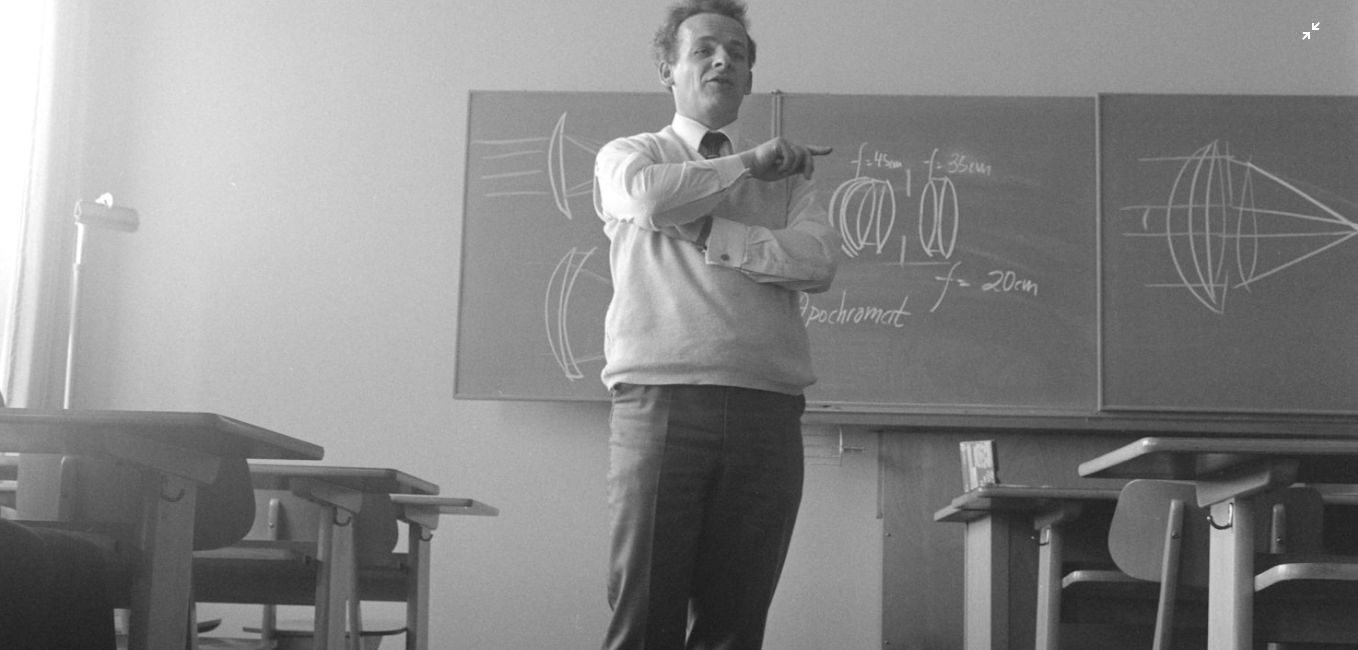 click at bounding box center (679, 334) 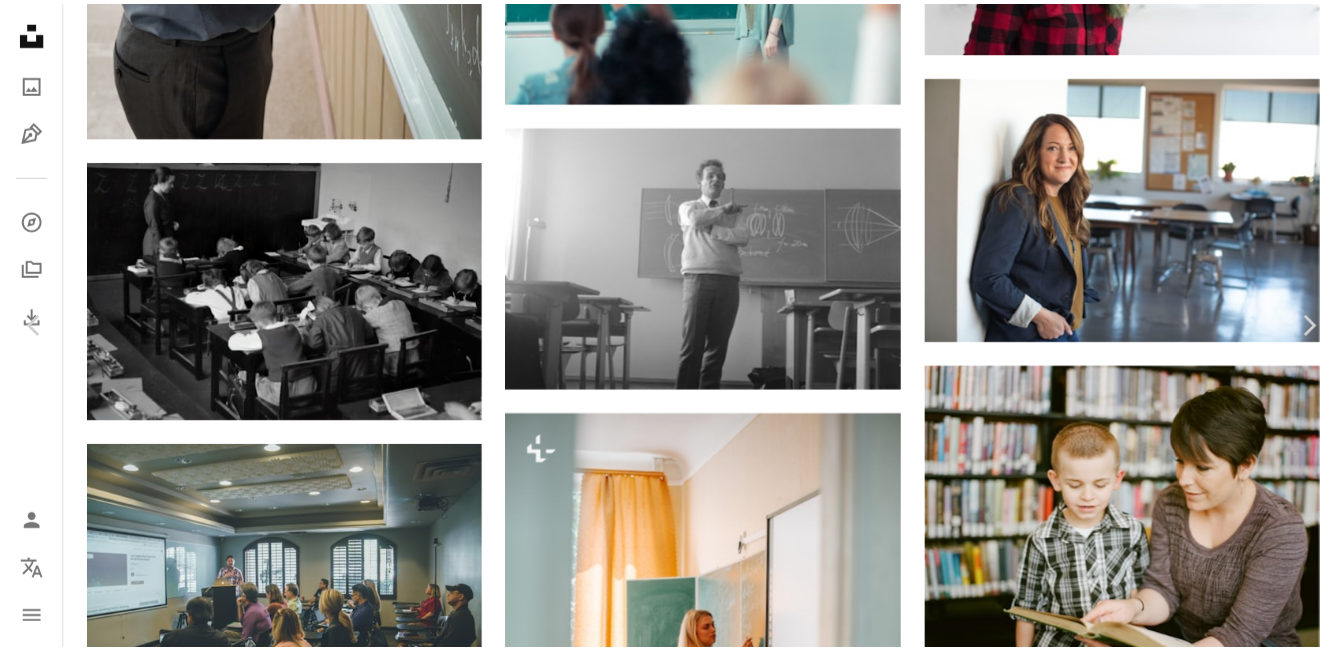 scroll, scrollTop: 18, scrollLeft: 0, axis: vertical 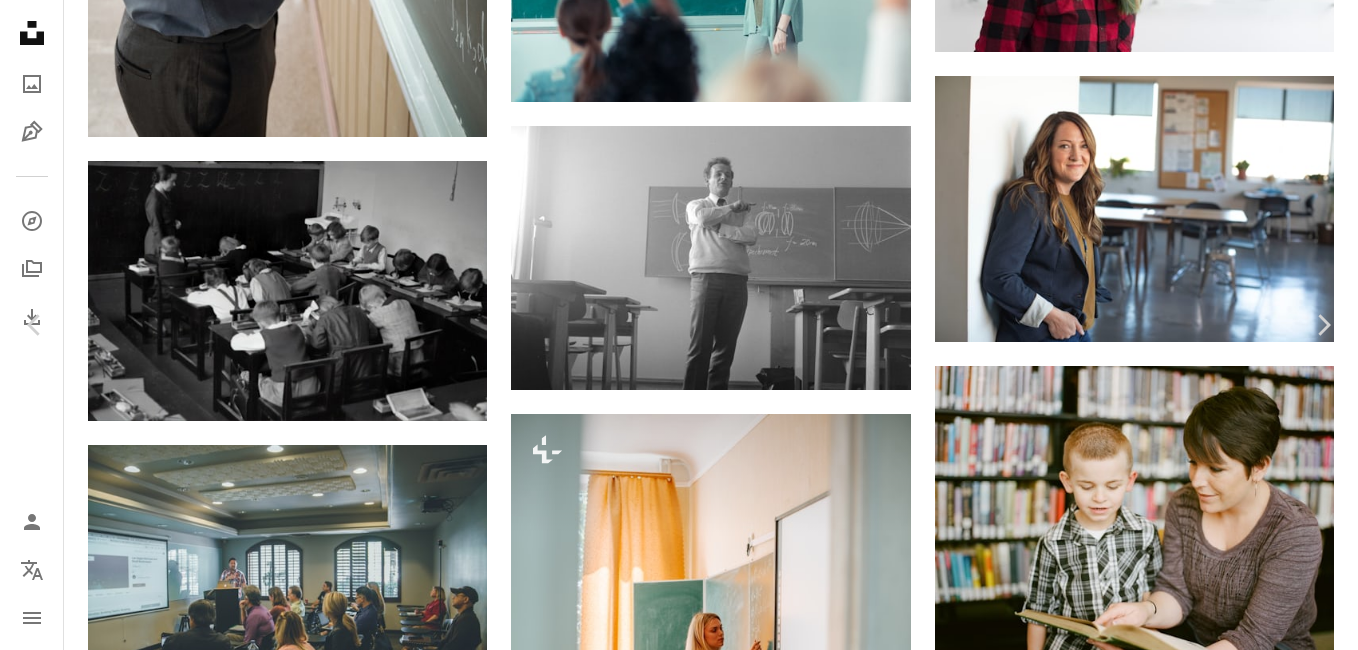 click on "Chevron down" 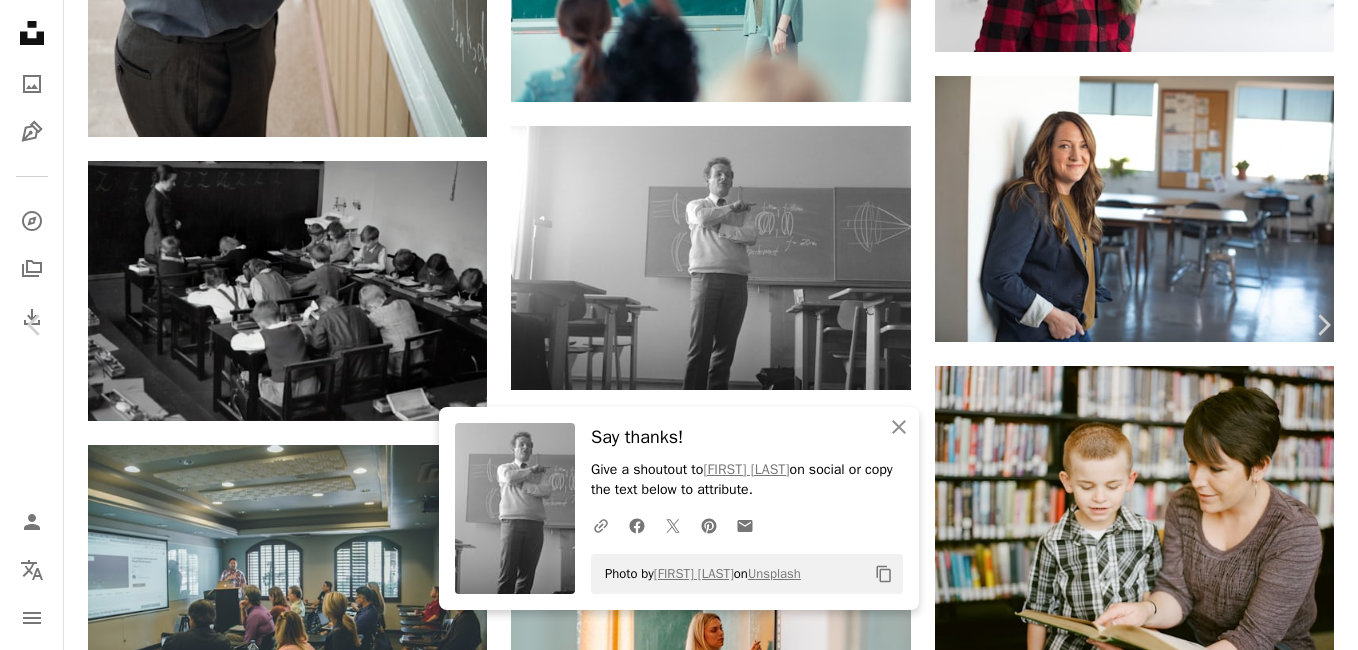 drag, startPoint x: 1287, startPoint y: 53, endPoint x: 1333, endPoint y: 68, distance: 48.38388 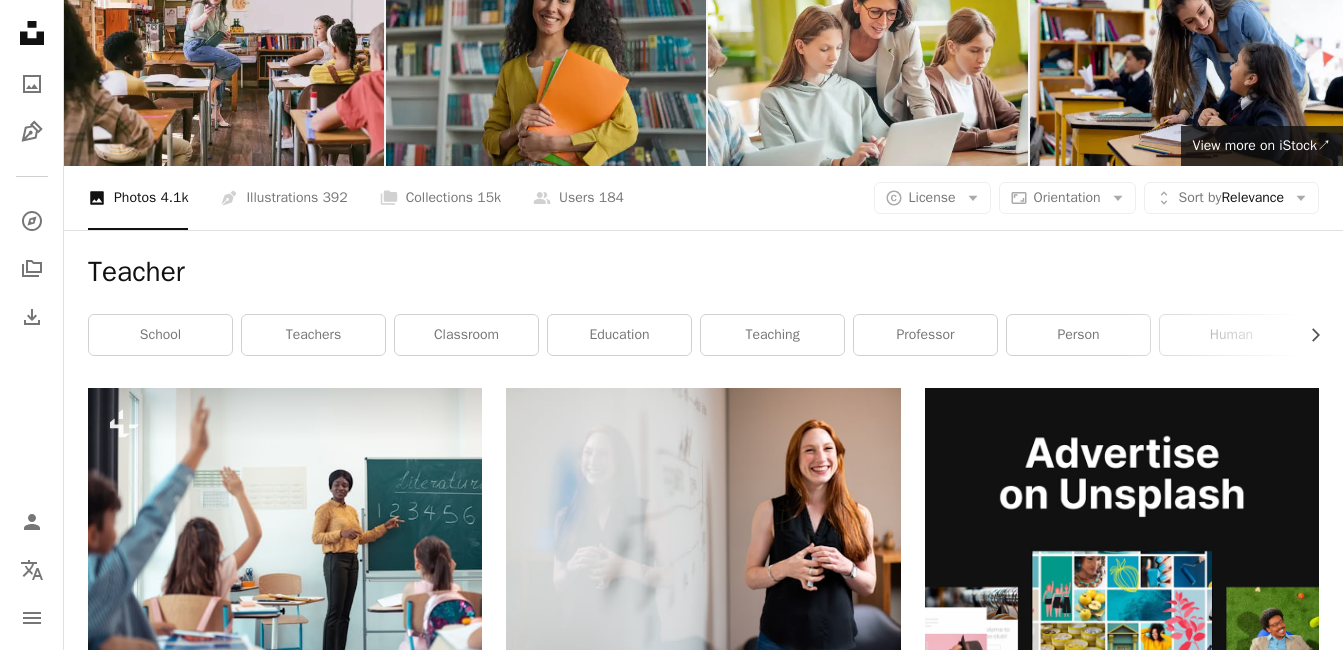 scroll, scrollTop: 0, scrollLeft: 0, axis: both 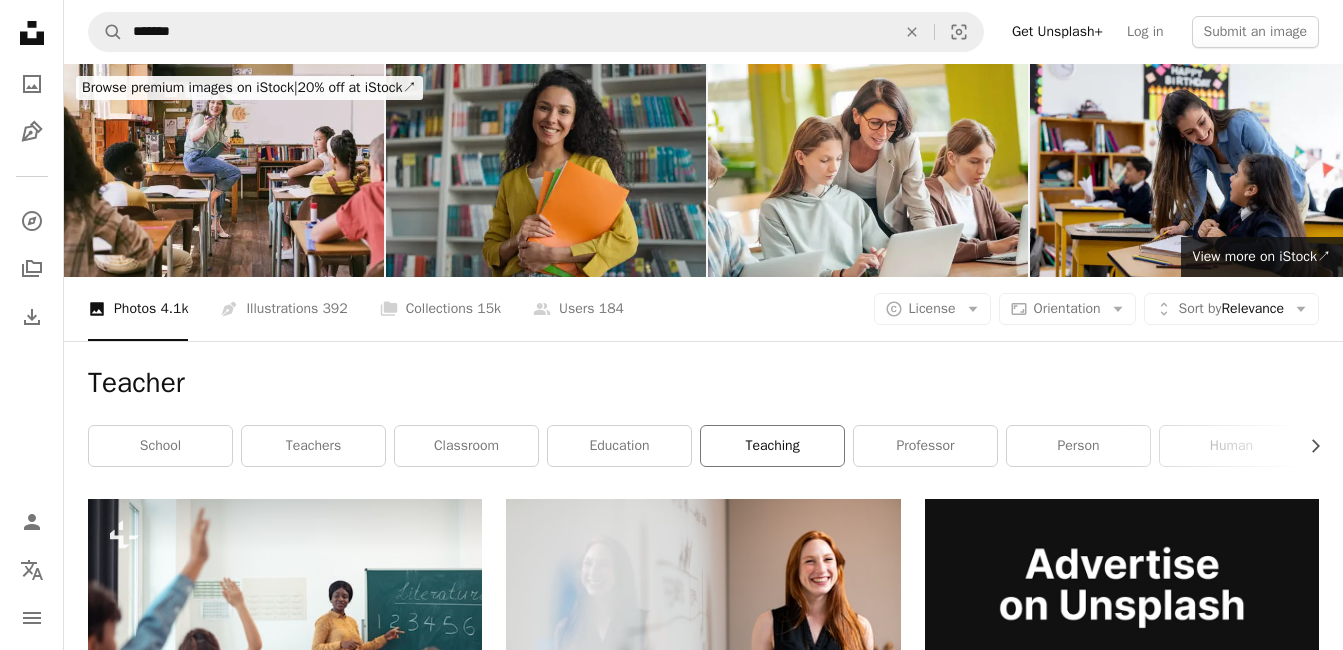 click on "teaching" at bounding box center [772, 446] 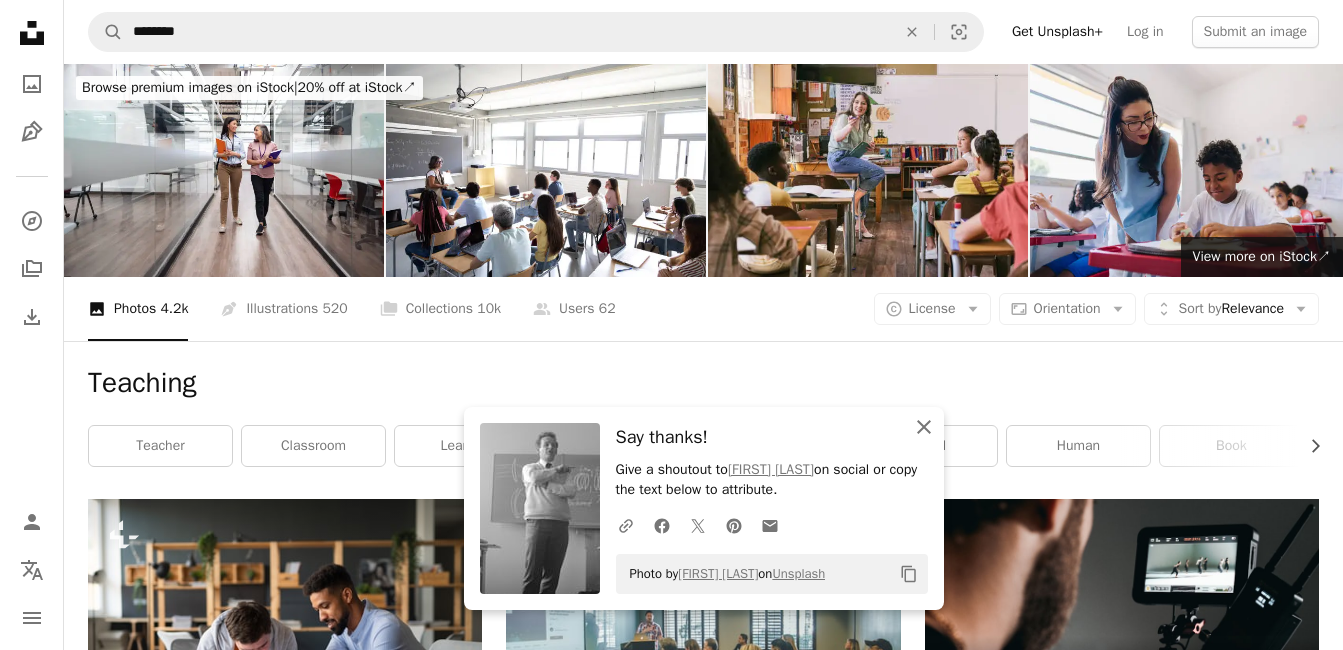 click 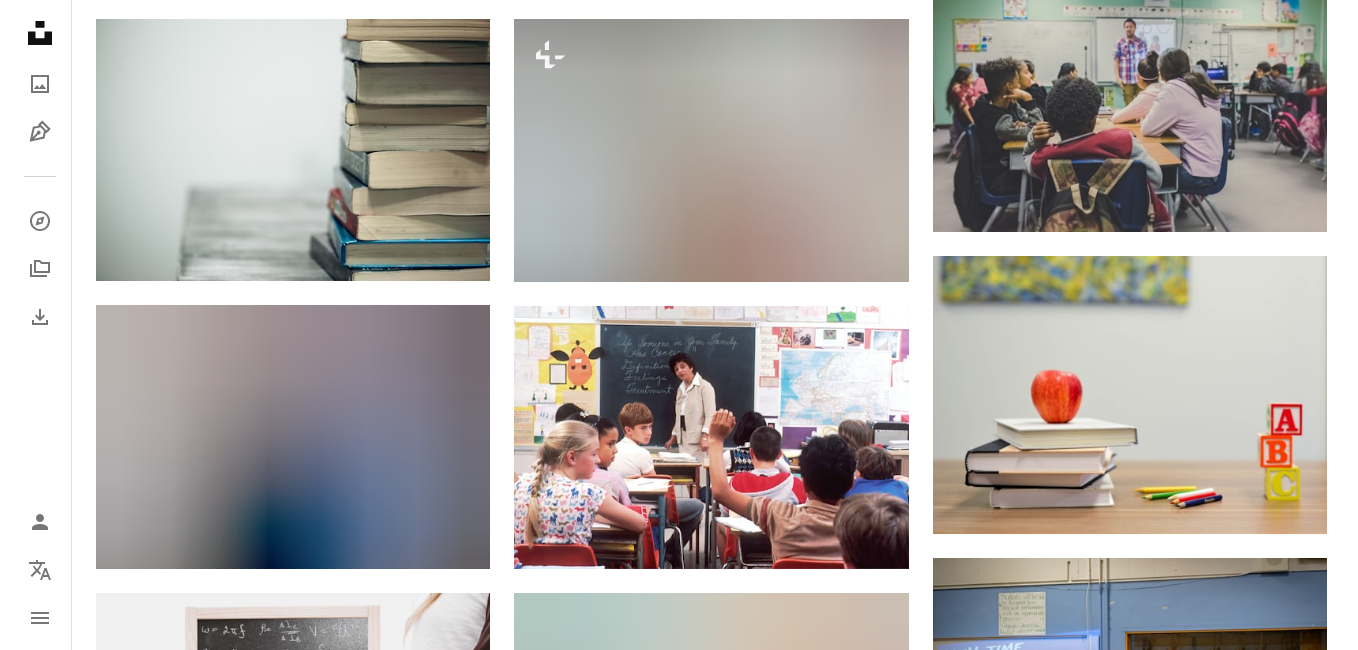 scroll, scrollTop: 1067, scrollLeft: 0, axis: vertical 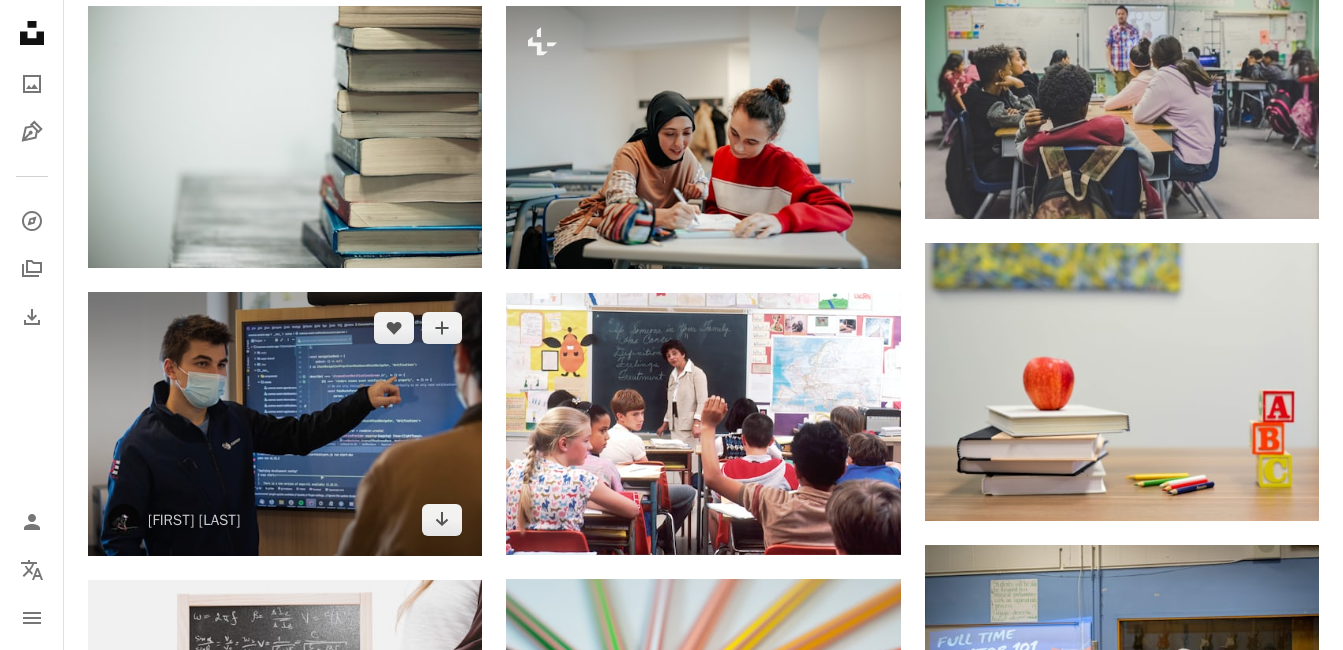 click at bounding box center [285, 423] 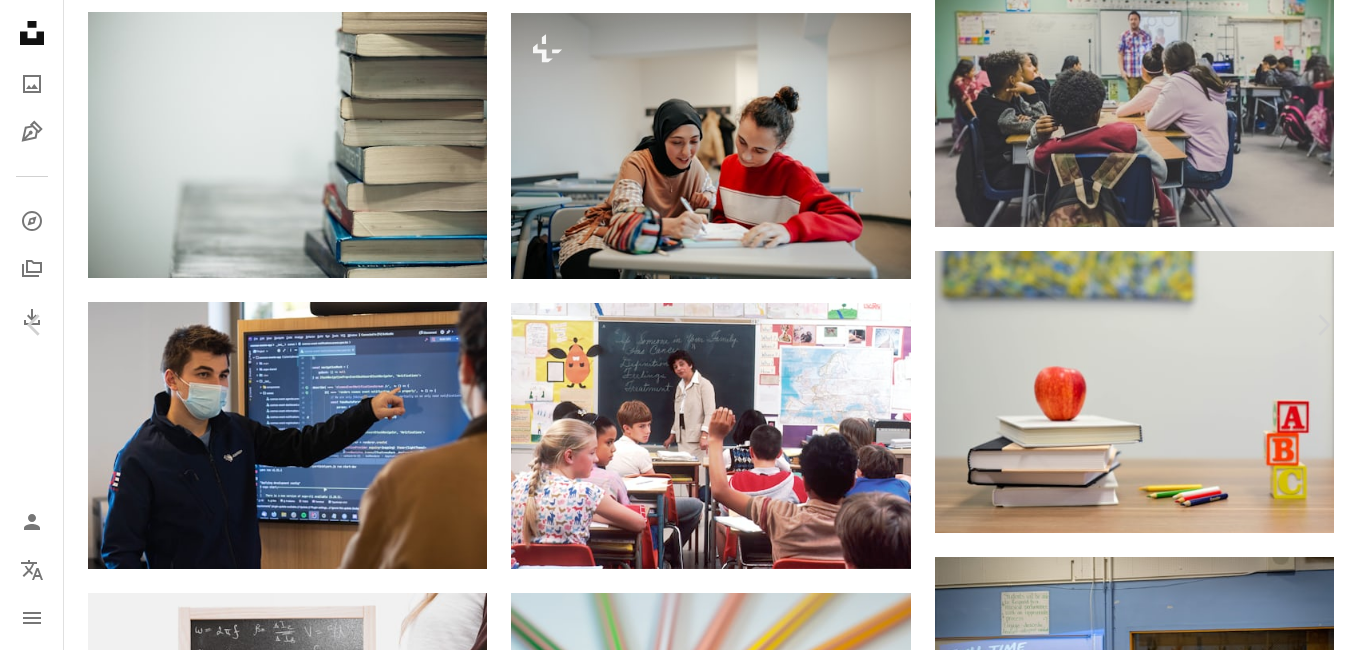 click on "Chevron down" 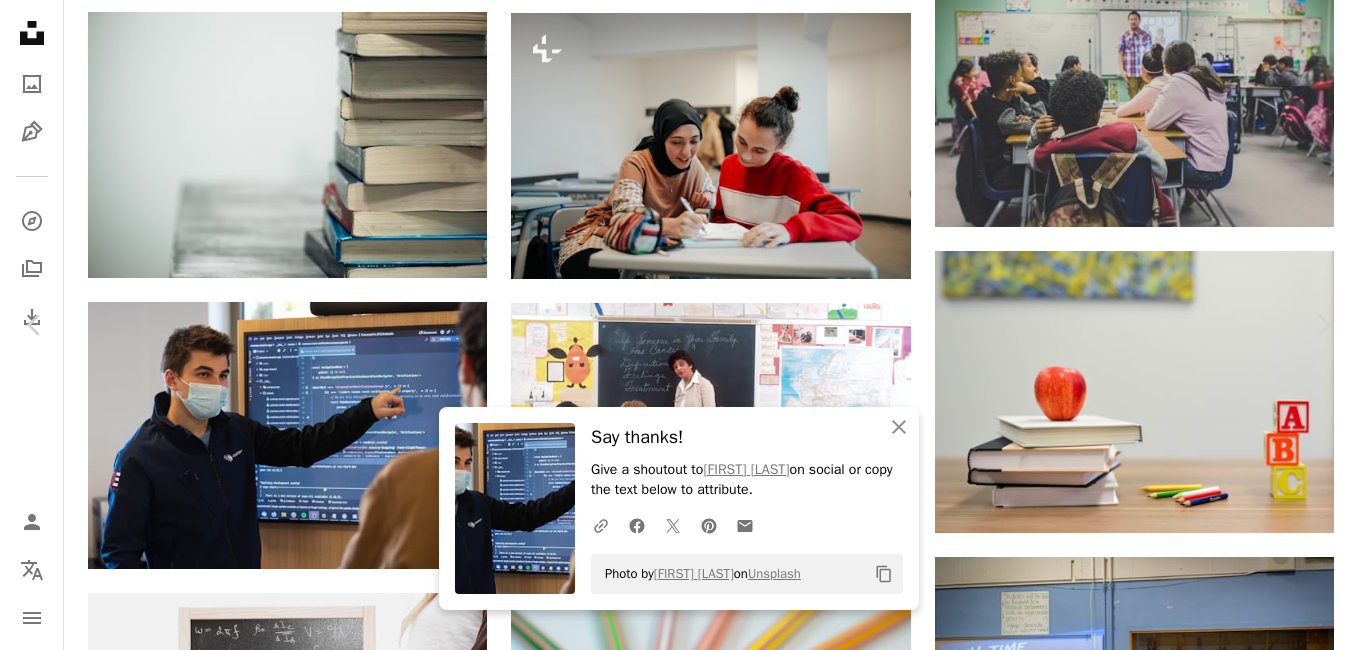 scroll, scrollTop: 569, scrollLeft: 0, axis: vertical 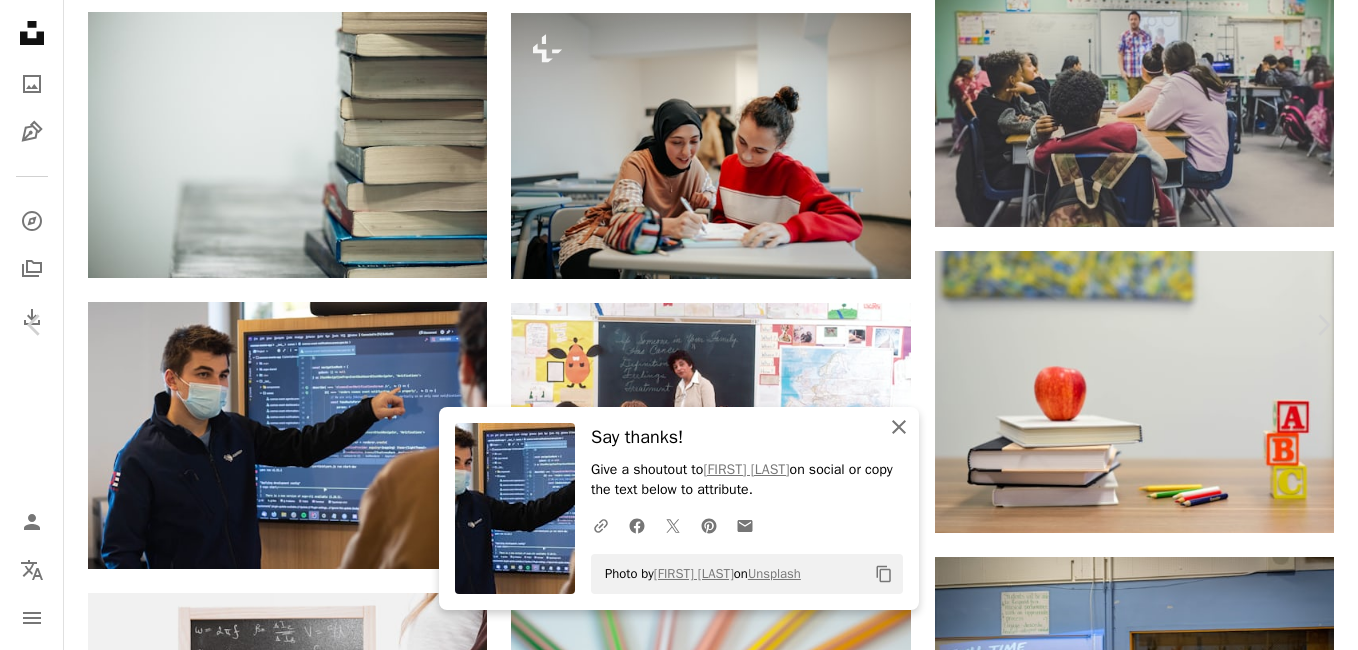 click on "An X shape" 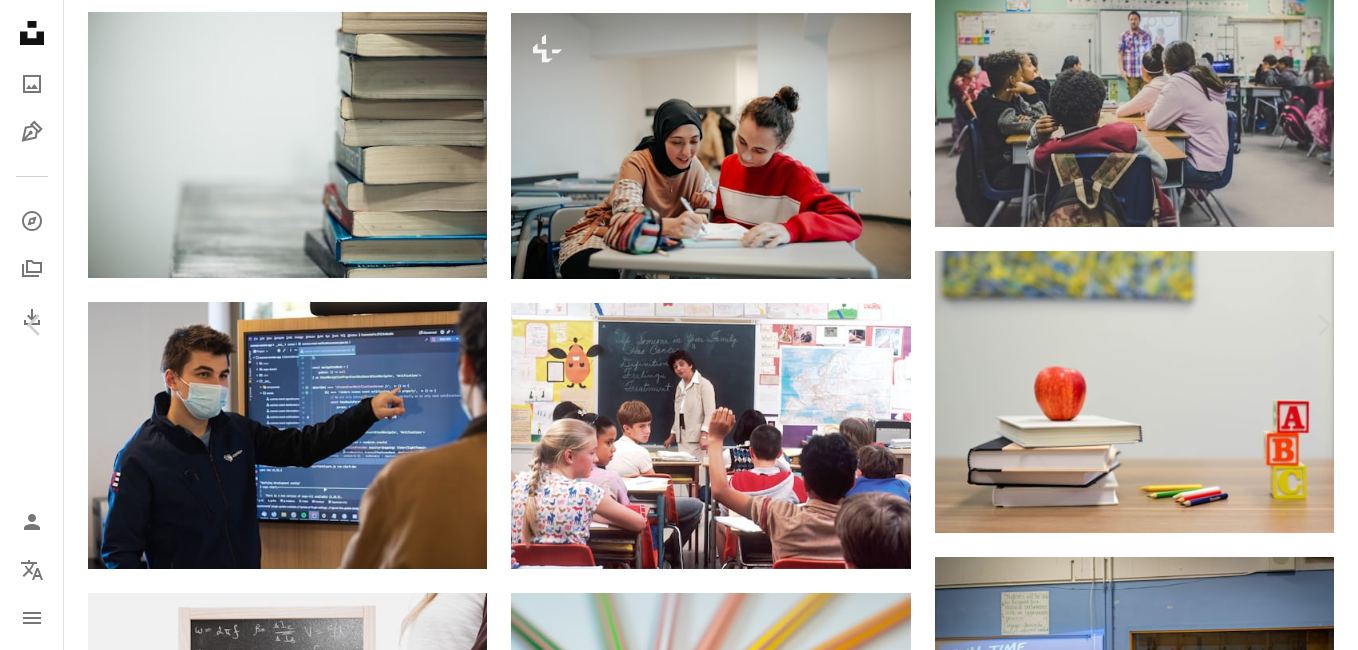 click at bounding box center (1064, 3175) 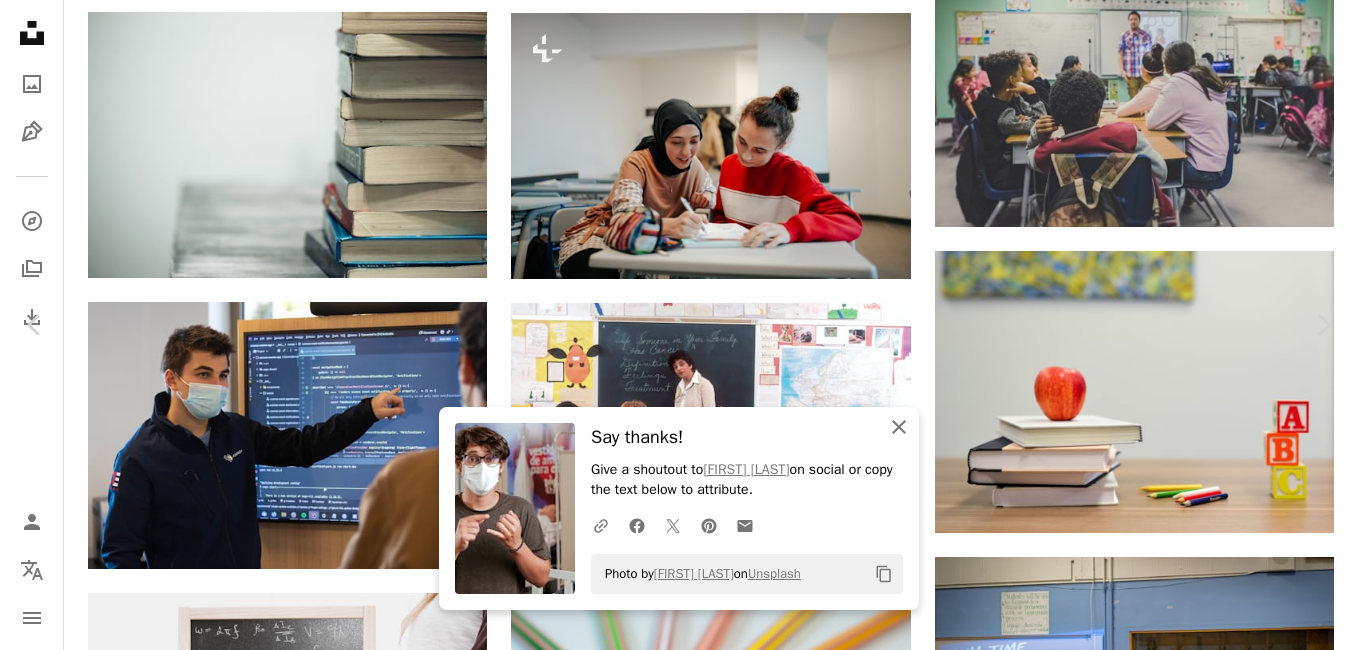 click on "An X shape" 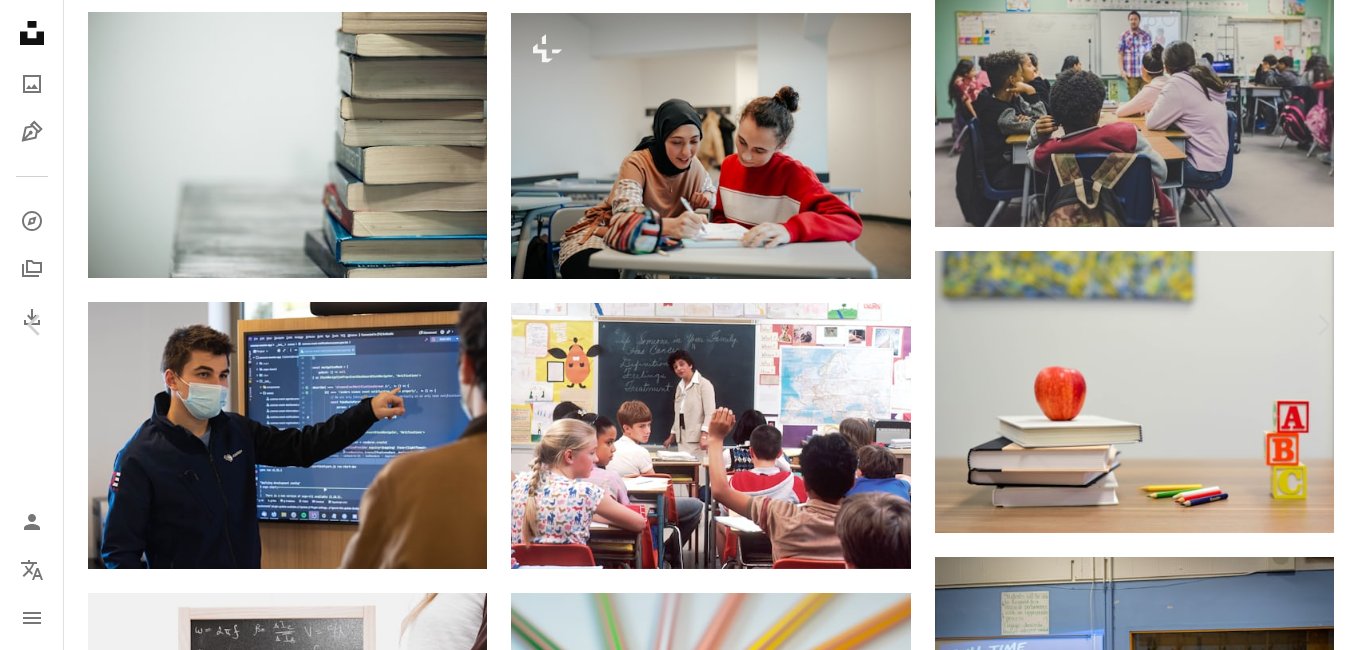 click on "Unsplash logo Unsplash Home A photo Pen Tool A compass A stack of folders Download Person Localization icon navigation menu A magnifying glass ******** An X shape Visual search Get Unsplash+ Log in Submit an image Browse premium images on iStock  |  20% off at iStock  ↗ Browse premium images on iStock 20% off at iStock  ↗ View more  ↗ View more on iStock  ↗ A photo Photos   4.2k Pen Tool Illustrations   520 A stack of folders Collections   10k A group of people Users   62 A copyright icon © License Arrow down Aspect ratio Orientation Arrow down Unfold Sort by  Relevance Arrow down Filters Filters Teaching Chevron right teacher classroom learning education person school human book website Plus sign for Unsplash+ A heart A plus sign Getty Images For  Unsplash+ A lock Download Plus sign for Unsplash+ A heart A plus sign Brooke Cagle For  Unsplash+ A lock Download A heart A plus sign Alexander Grey Arrow pointing down A heart A plus sign Mr. [LAST] Arrow pointing down A heart A plus sign A heart" at bounding box center [679, 910] 